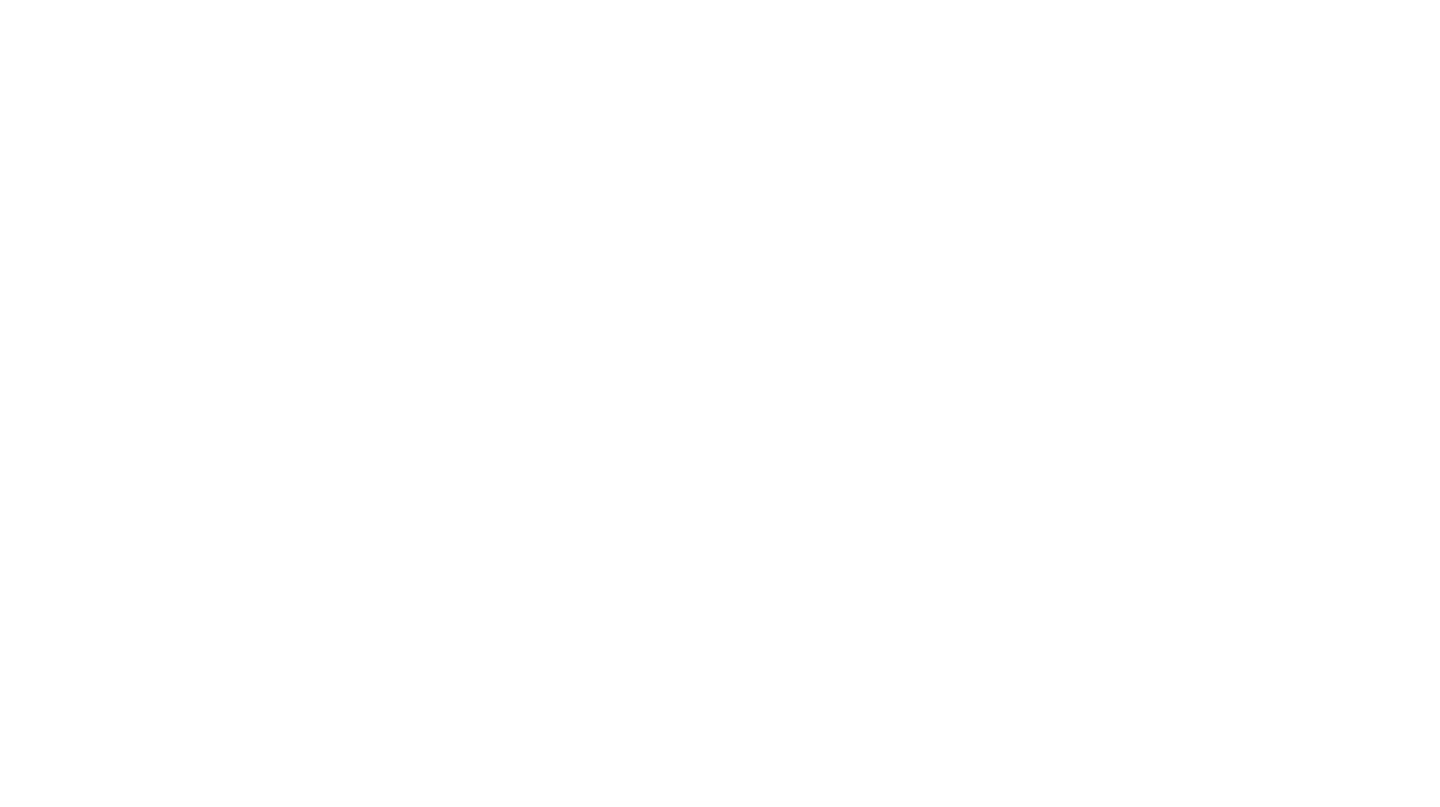 scroll, scrollTop: 0, scrollLeft: 0, axis: both 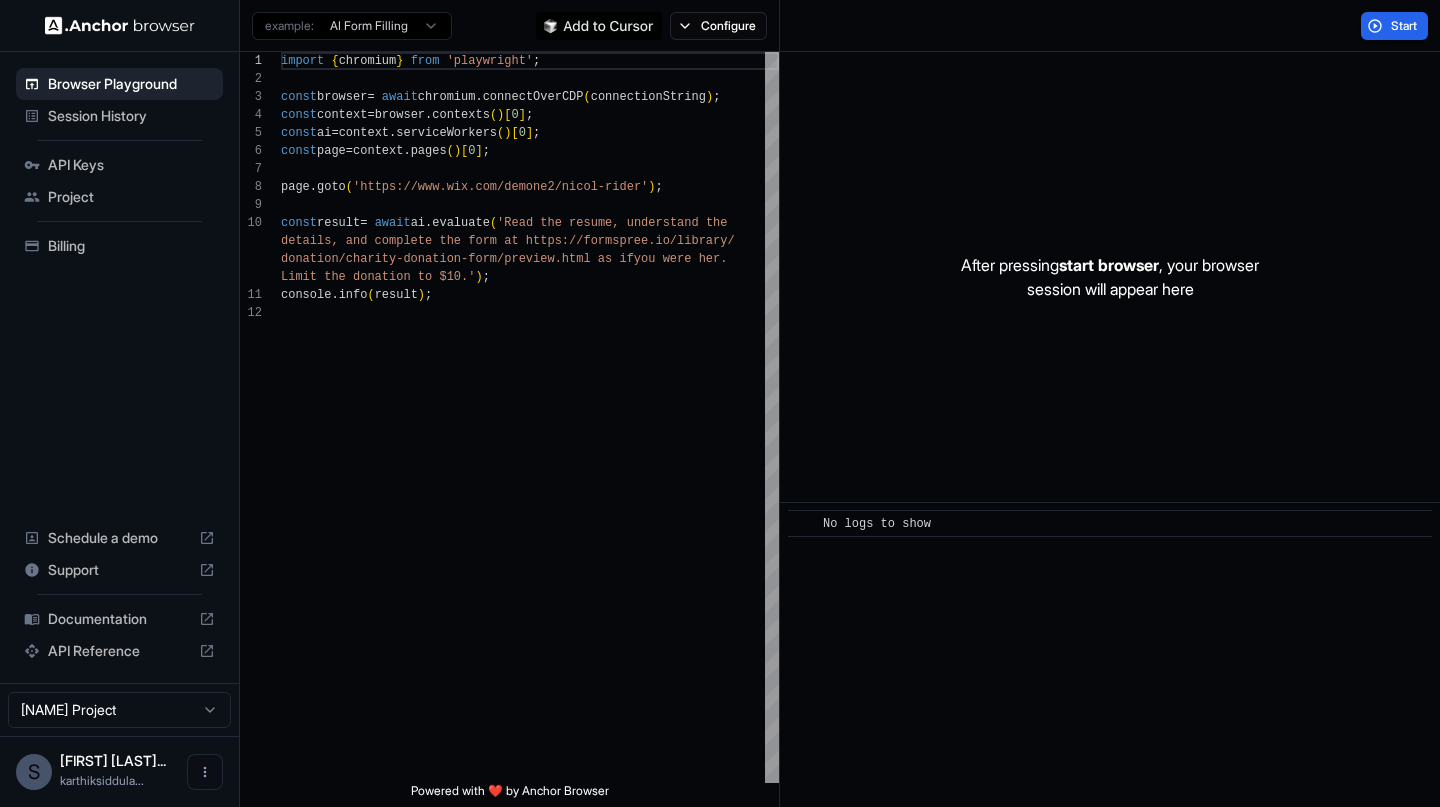 click on "API Keys" at bounding box center [131, 165] 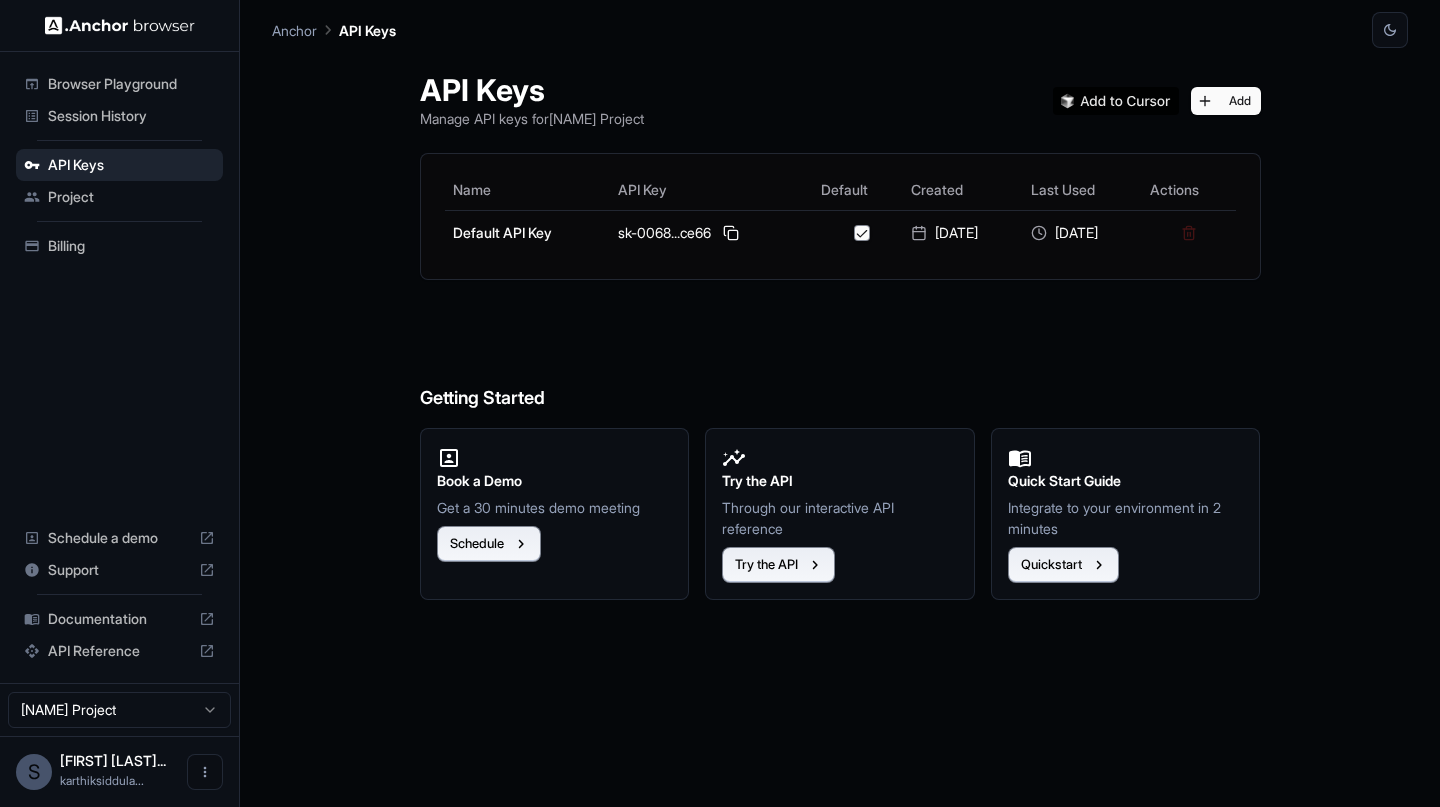 click on "Project" at bounding box center [131, 197] 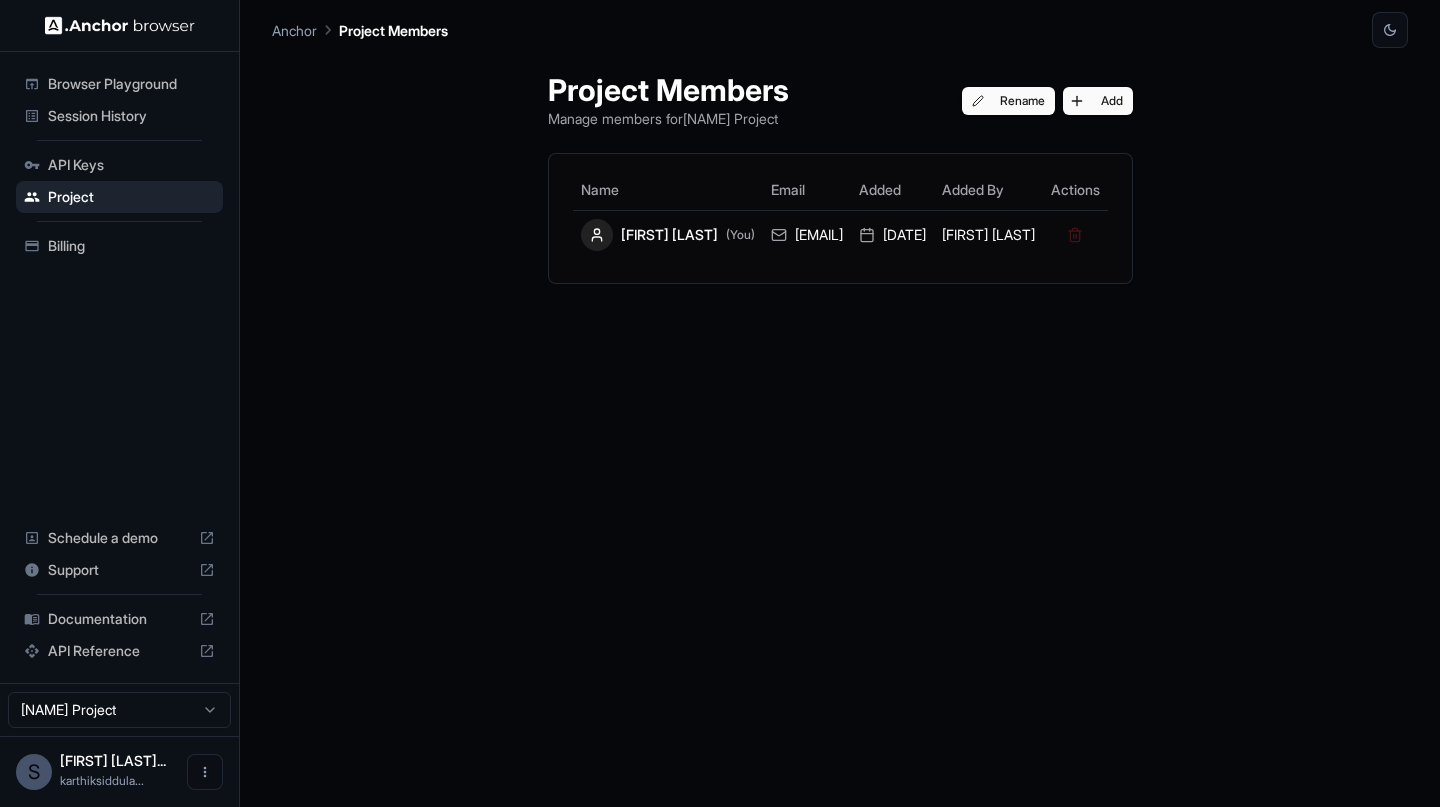 click on "API Keys" at bounding box center (119, 165) 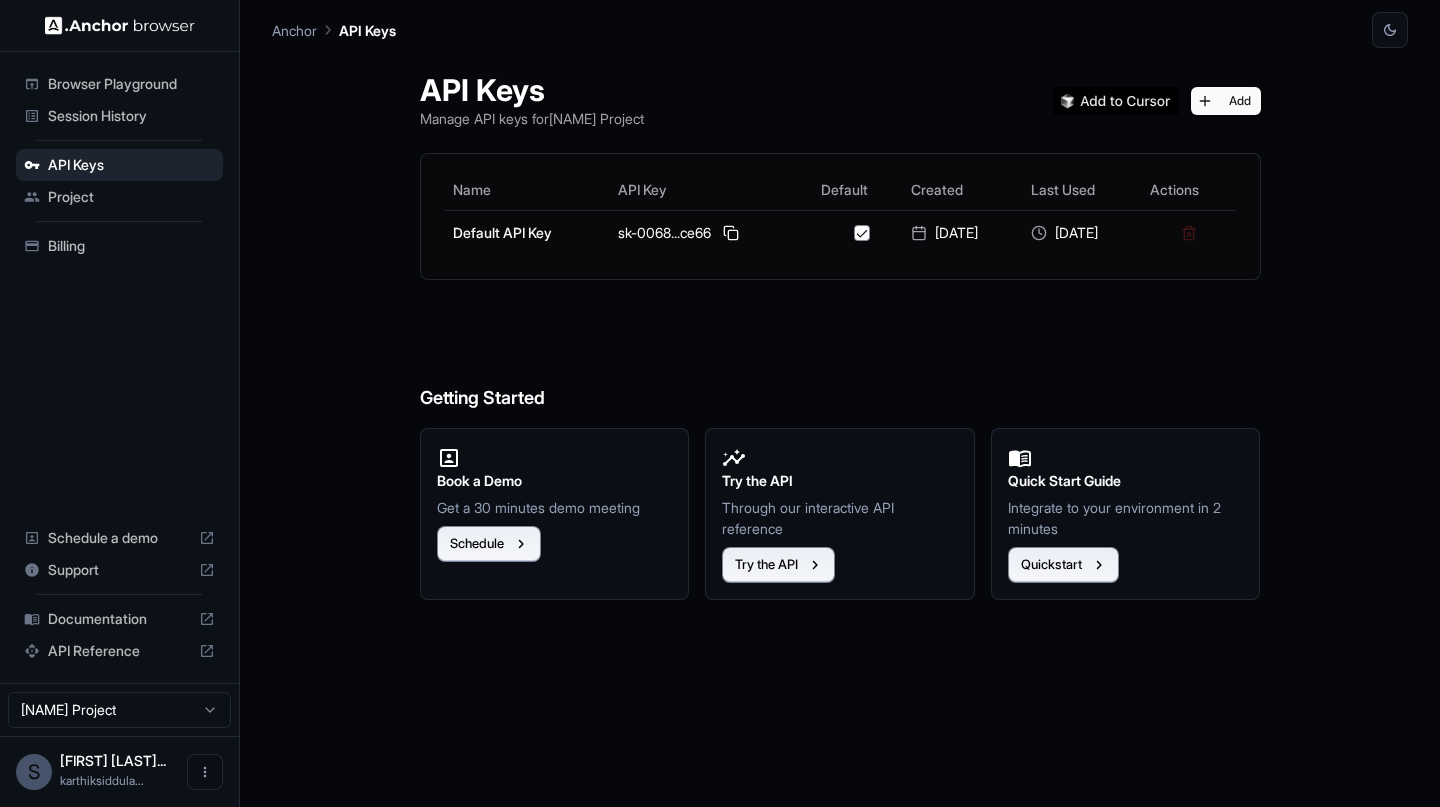 click on "Try the API Through our interactive API reference Try the API" at bounding box center [840, 513] 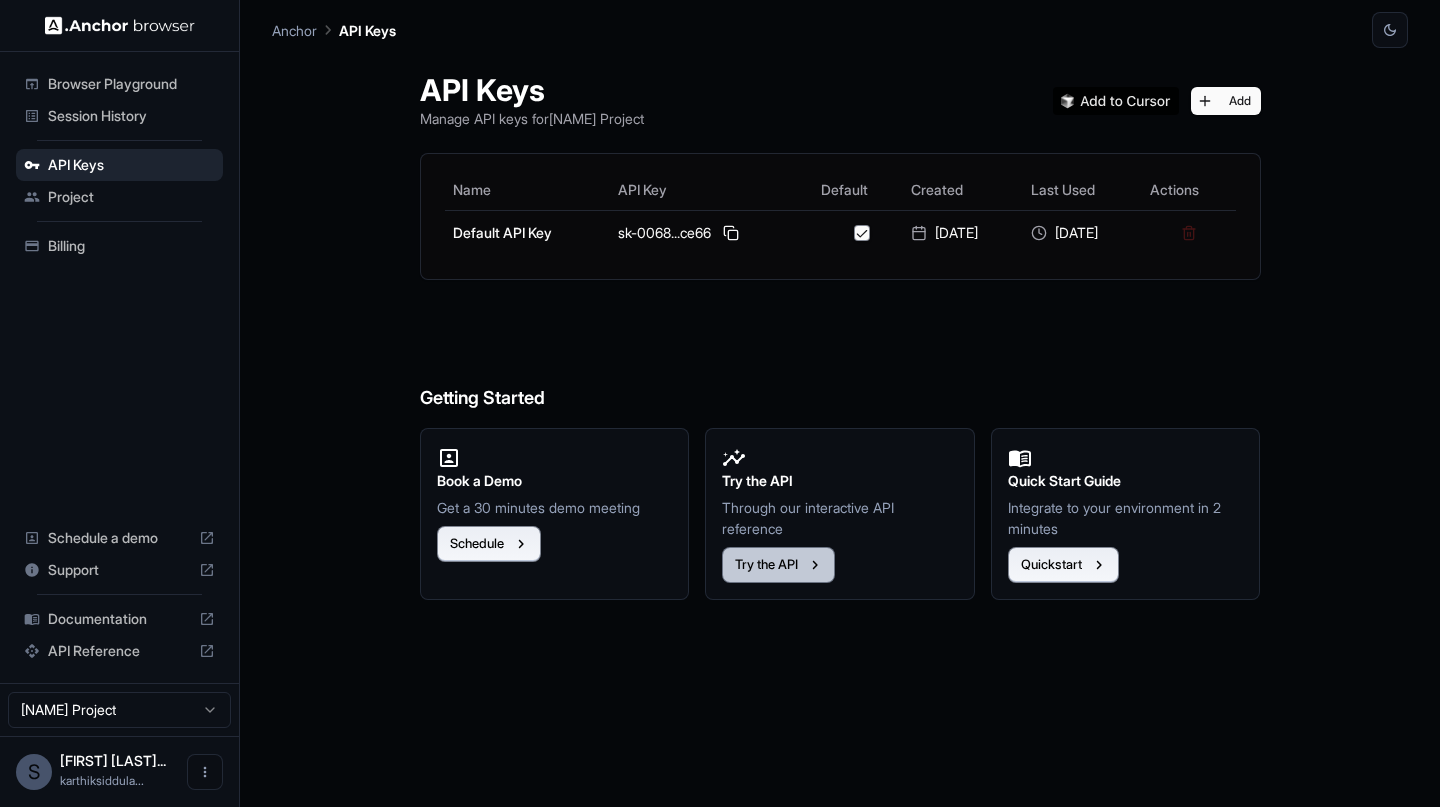 click on "Try the API" at bounding box center (778, 565) 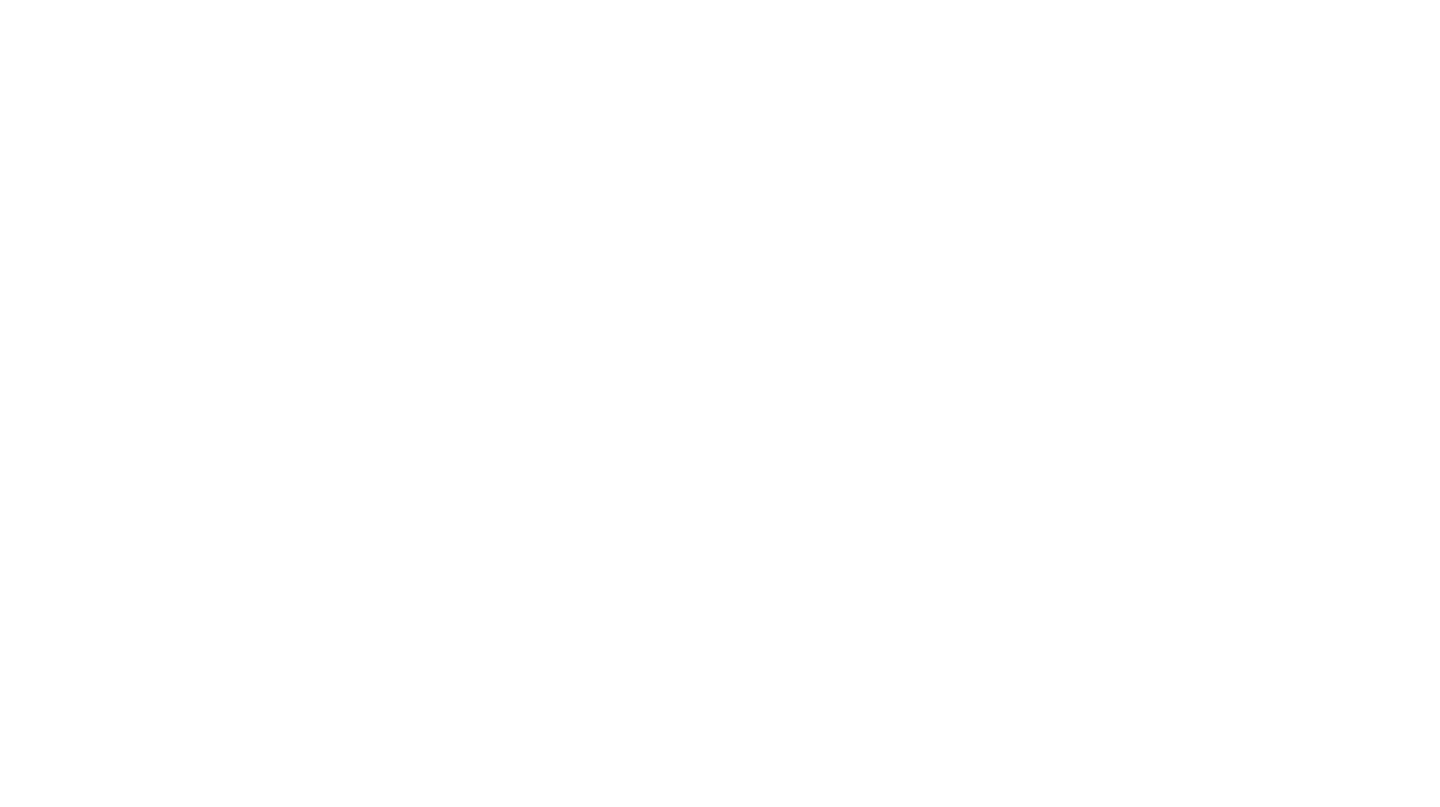 scroll, scrollTop: 0, scrollLeft: 0, axis: both 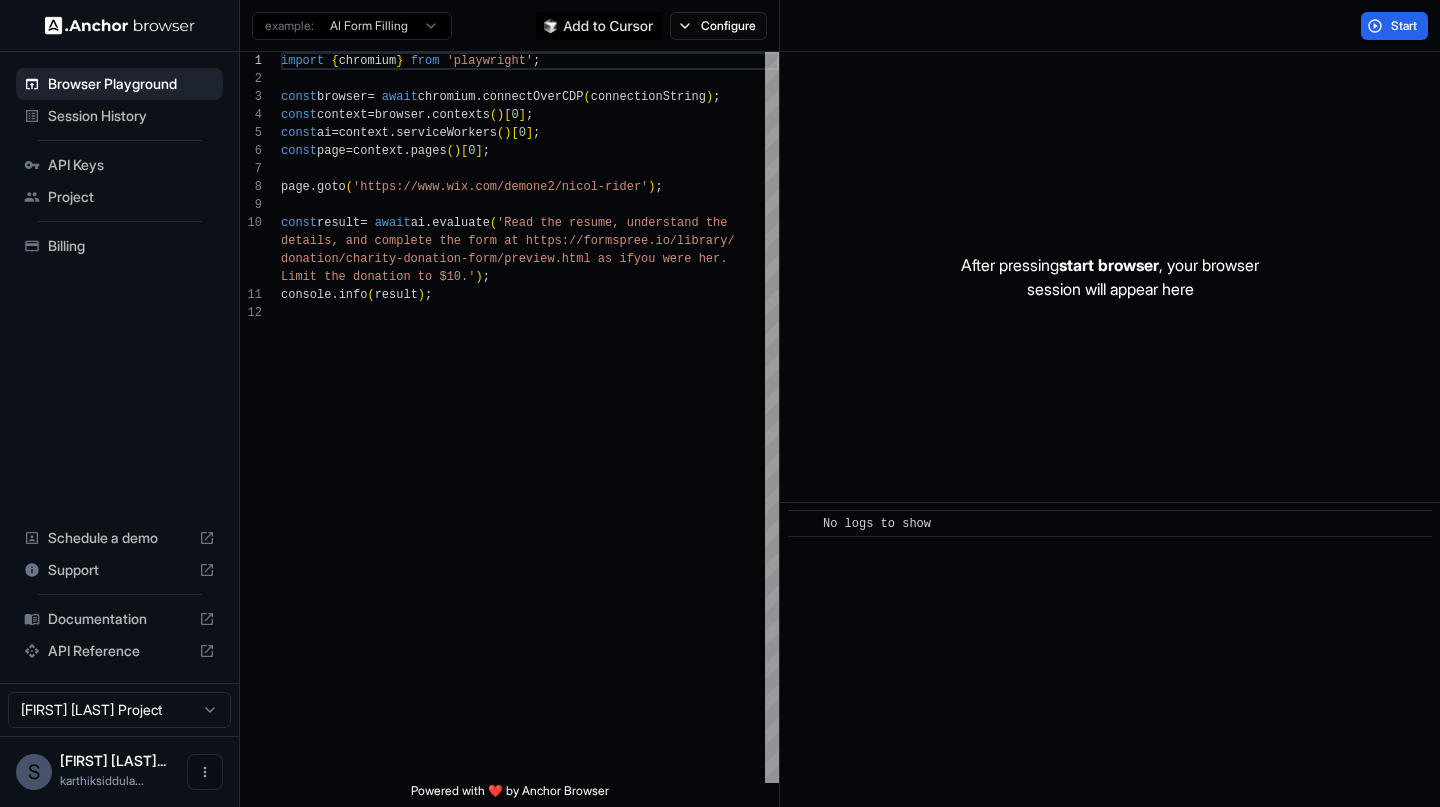 click on "Browser Playground Session History API Keys Project Billing Schedule a demo Support Documentation API Reference [FIRST] [LAST] Project S [FIRST] [LAST] karthiksiddula... [EMAIL] Browser Playground example: AI Form Filling Configure Start 1 2 3 4 5 6 7 8 9 10 11 12 import { chromium } from 'playwright'; const browser = await chromium.connectOverCDP(connectionString); const context = browser.contexts()[0]; const ai = context.serviceWorkers()[0]; const page = context.pages()[0]; page.goto('https://www.wix.com/demone2/nicol-rider'); const result = await ai.evaluate('Read the resume, understand the details, and complete the form at https://formspre e.io/library/ donation/charity-donation-form/preview.html as if you were her. Limit the donation to $10.'); console.info(result); Powered with ❤️ by Anchor Browser After pressing start browser , your browser No logs to show" at bounding box center (720, 403) 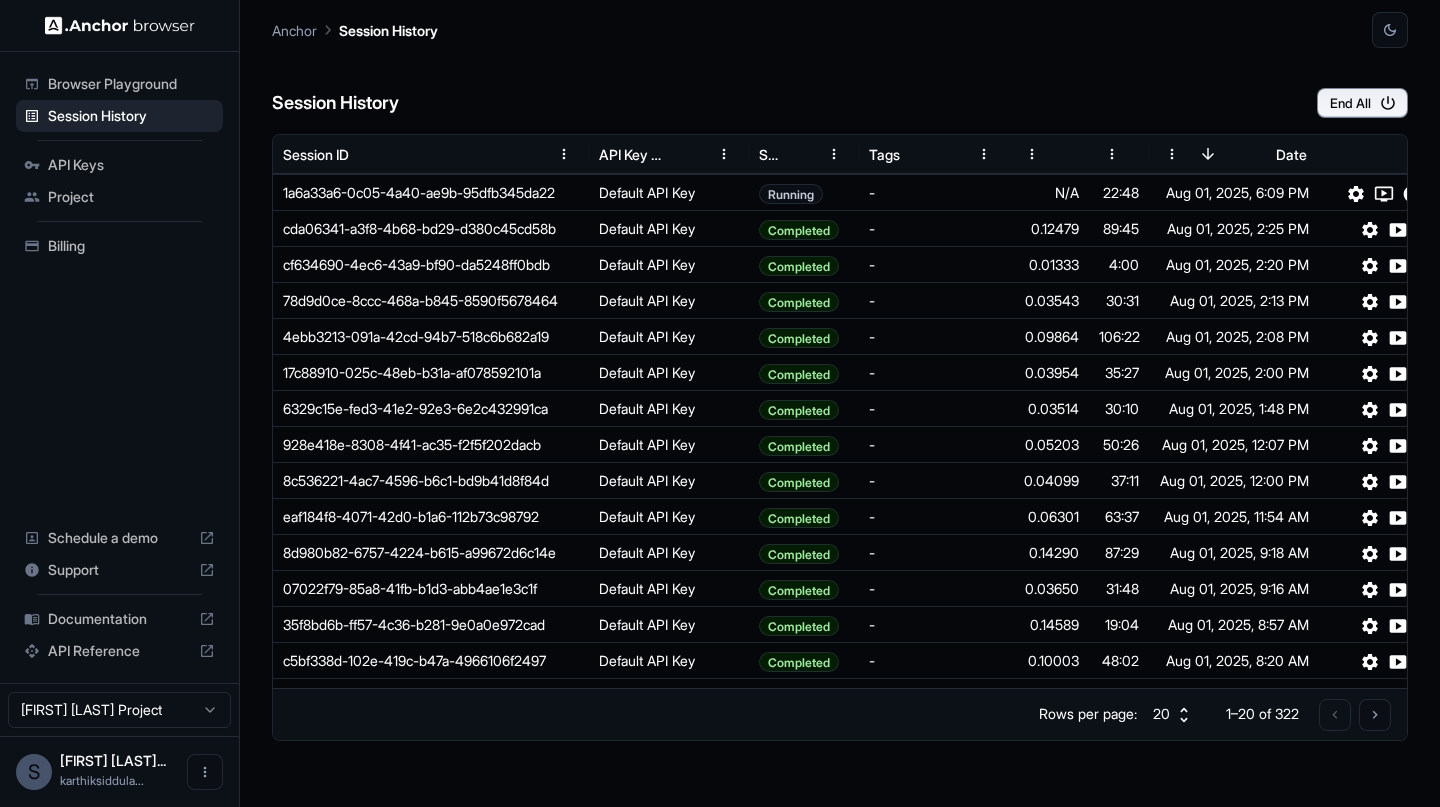 click on "API Keys" at bounding box center (131, 165) 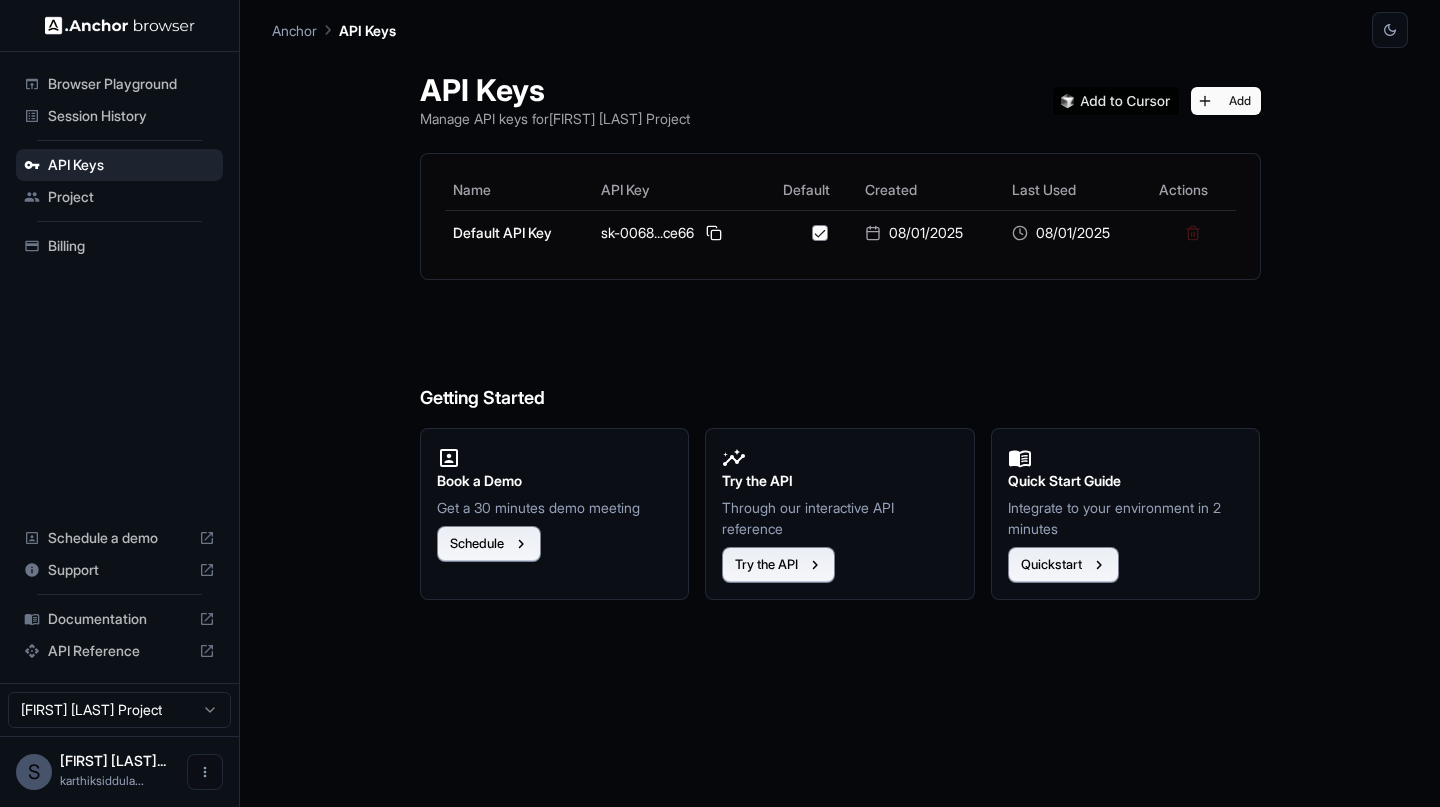 click on "Project" at bounding box center (131, 197) 